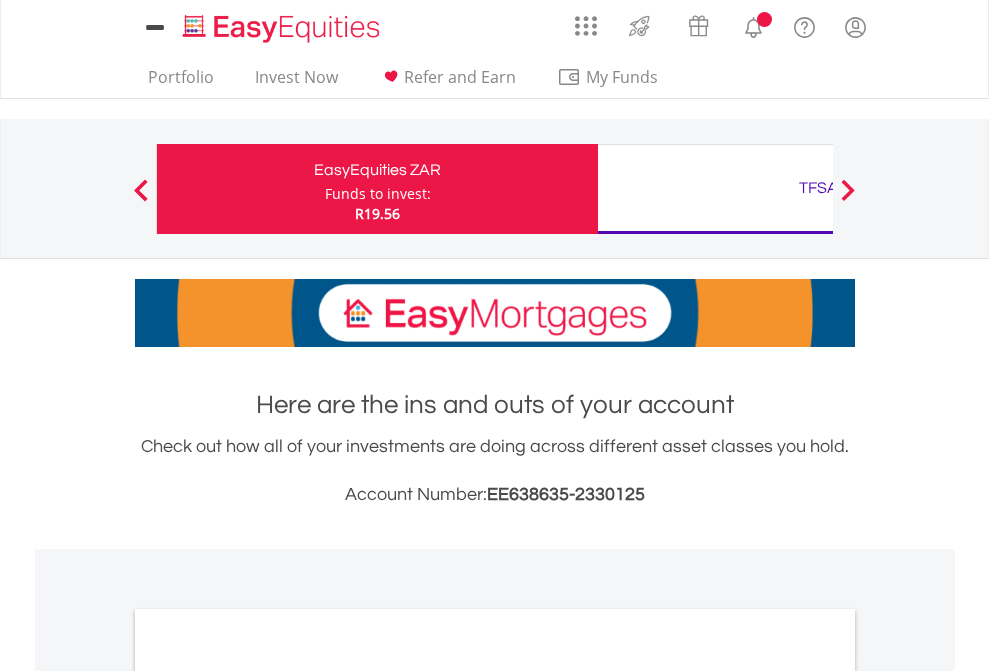 scroll, scrollTop: 0, scrollLeft: 0, axis: both 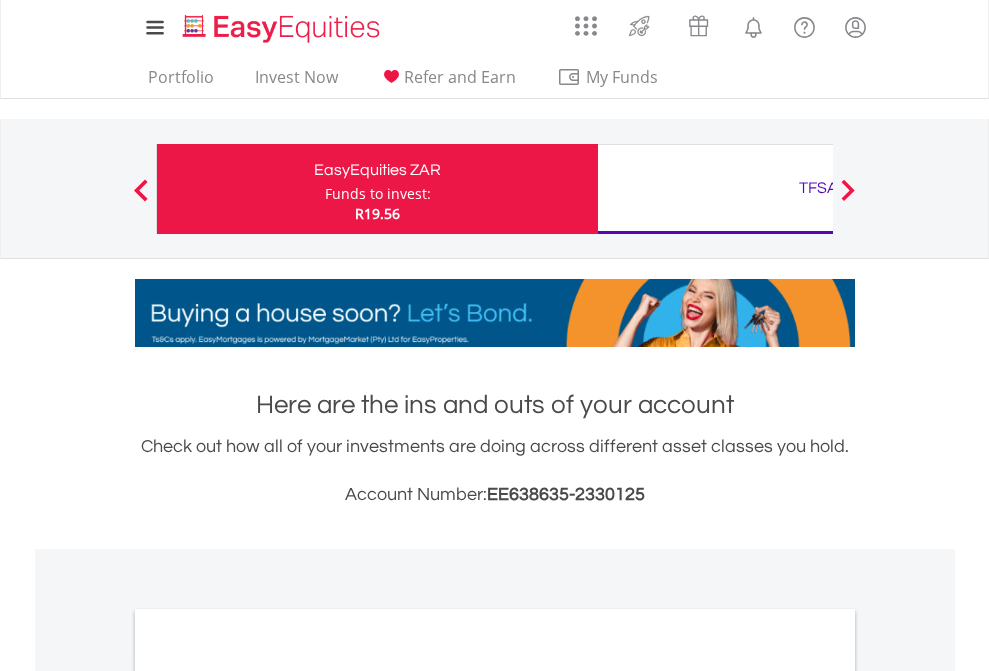 click on "Funds to invest:" at bounding box center [378, 194] 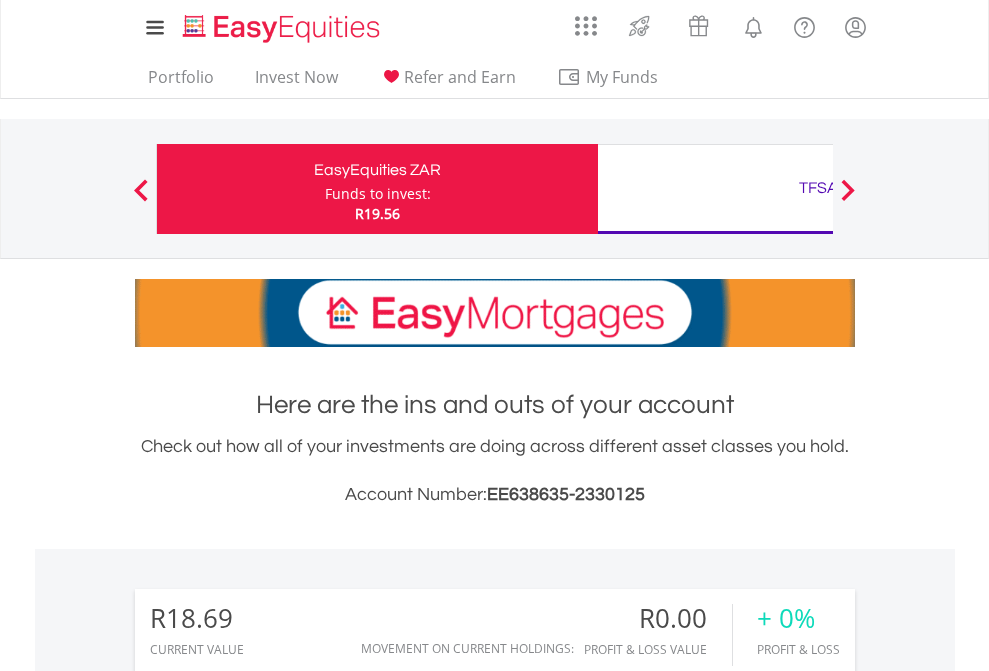 scroll, scrollTop: 999808, scrollLeft: 999687, axis: both 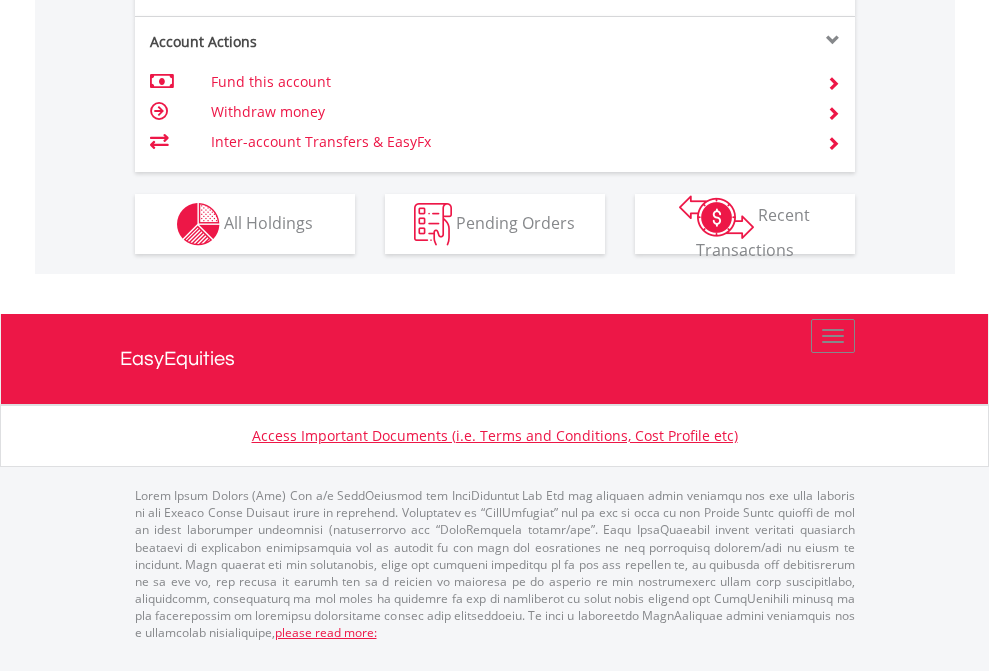 click on "Investment types" at bounding box center (706, -337) 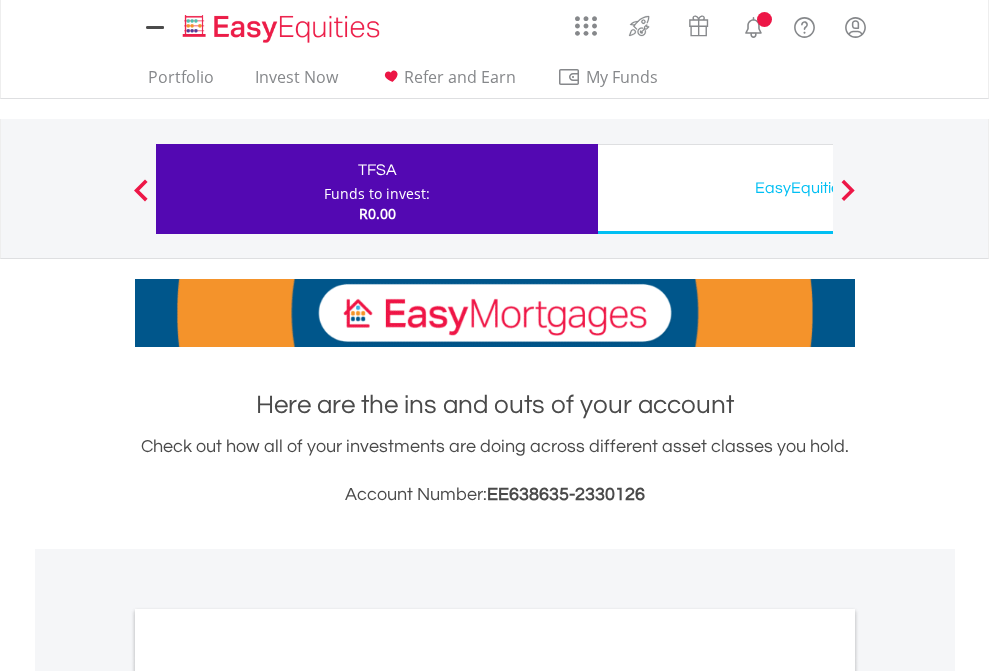 scroll, scrollTop: 0, scrollLeft: 0, axis: both 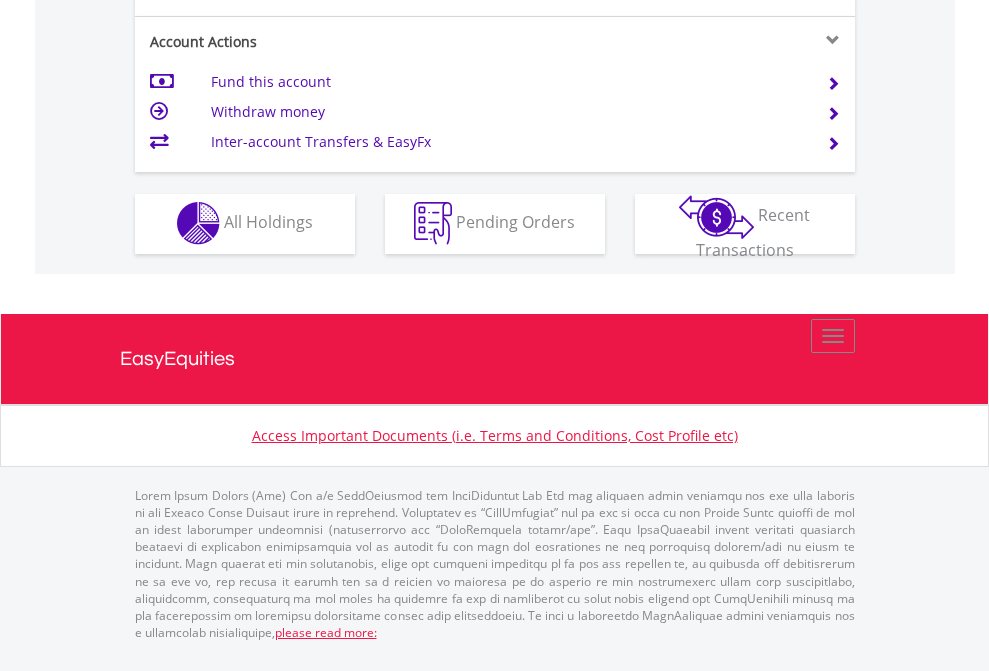 click on "Investment types" at bounding box center (706, -353) 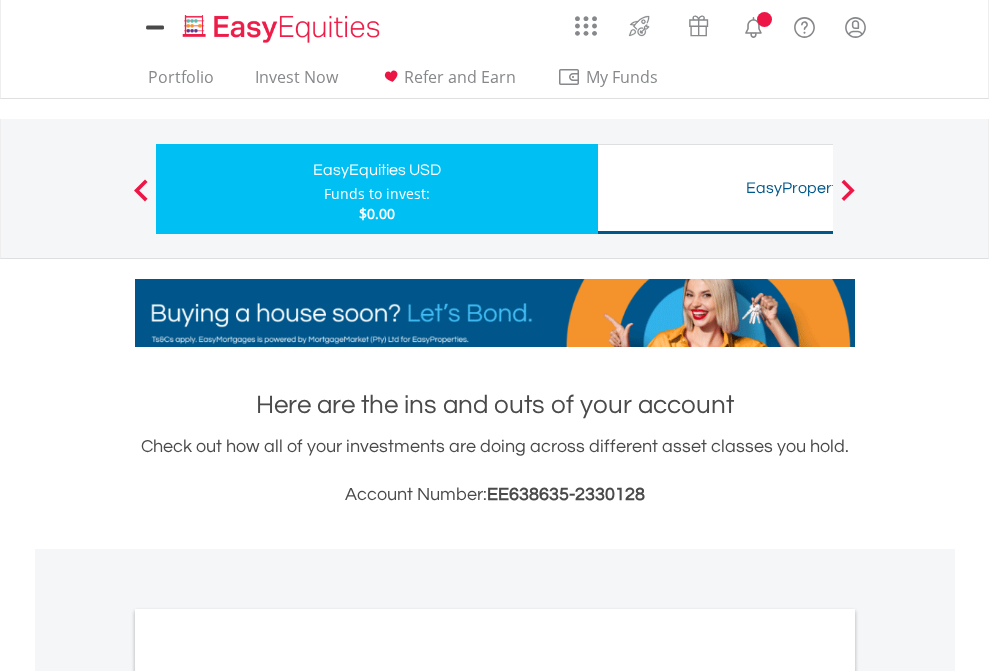 scroll, scrollTop: 0, scrollLeft: 0, axis: both 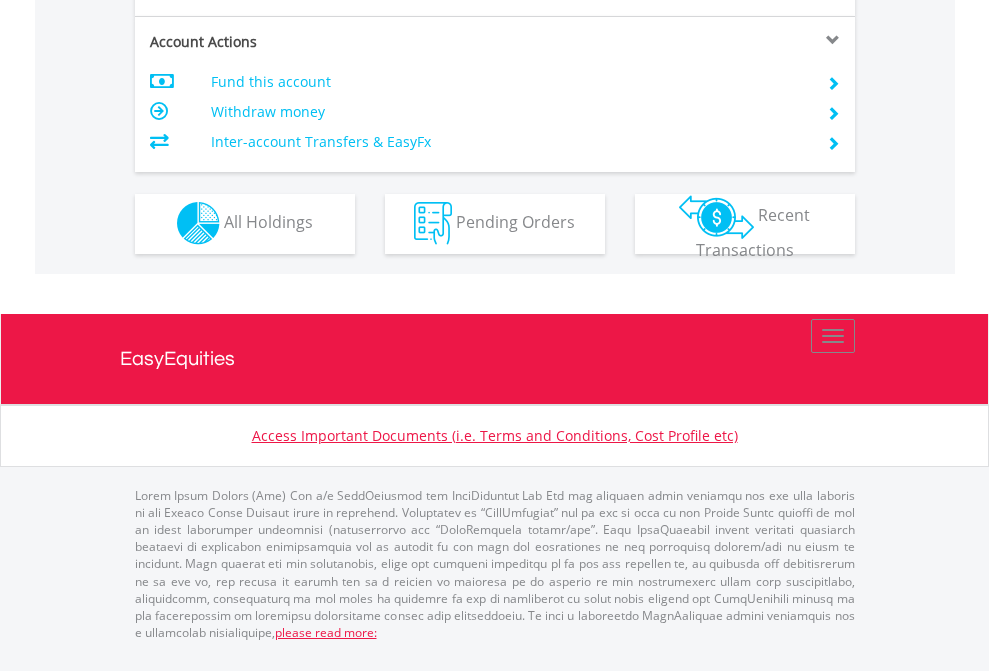 click on "Investment types" at bounding box center [706, -353] 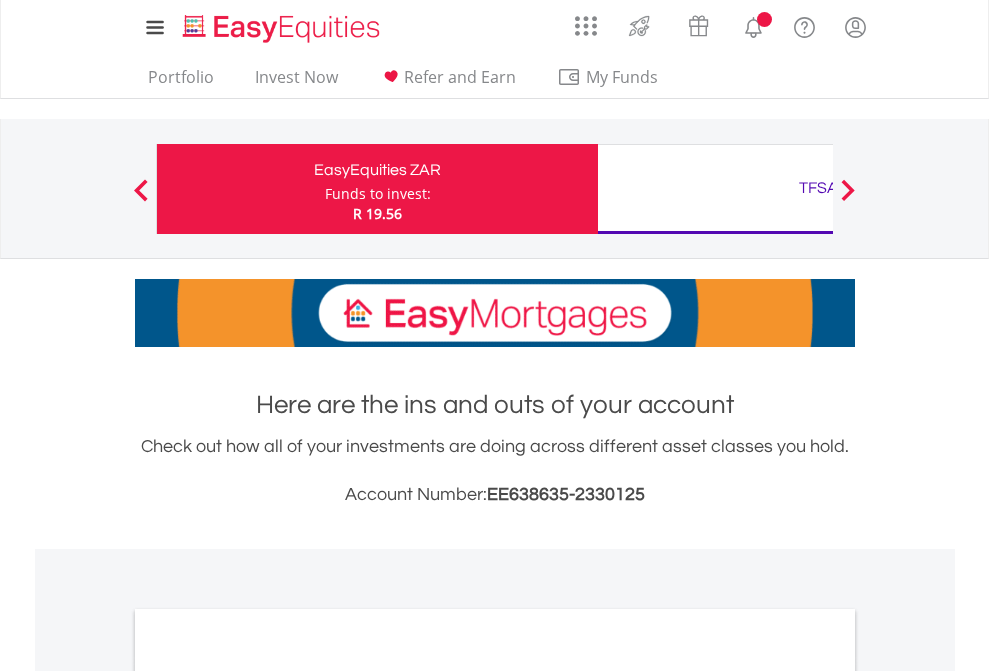 scroll, scrollTop: 1202, scrollLeft: 0, axis: vertical 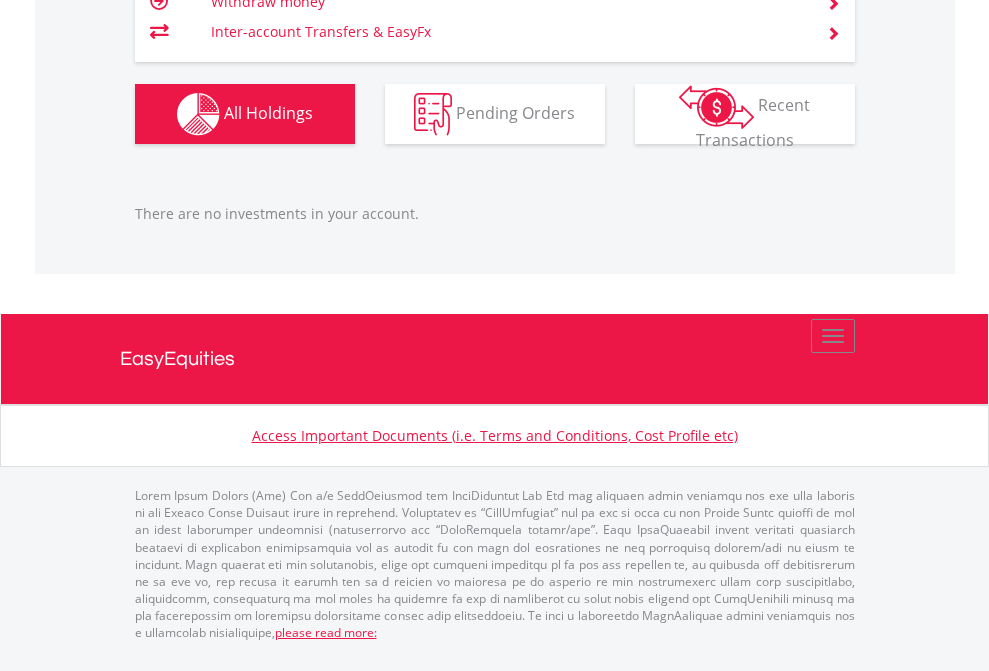 click on "TFSA" at bounding box center [818, -1206] 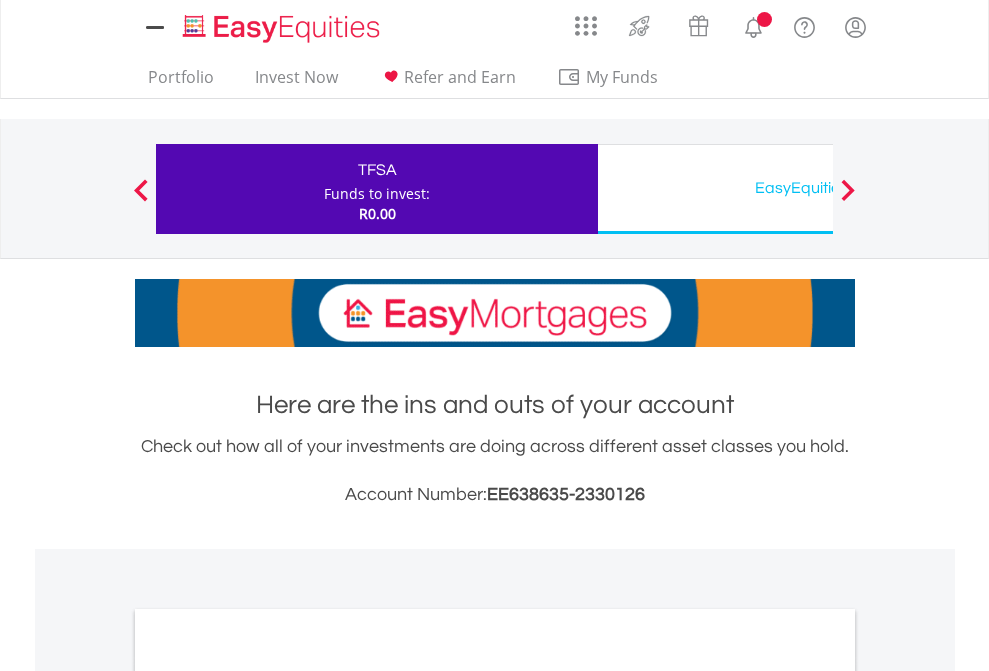 scroll, scrollTop: 0, scrollLeft: 0, axis: both 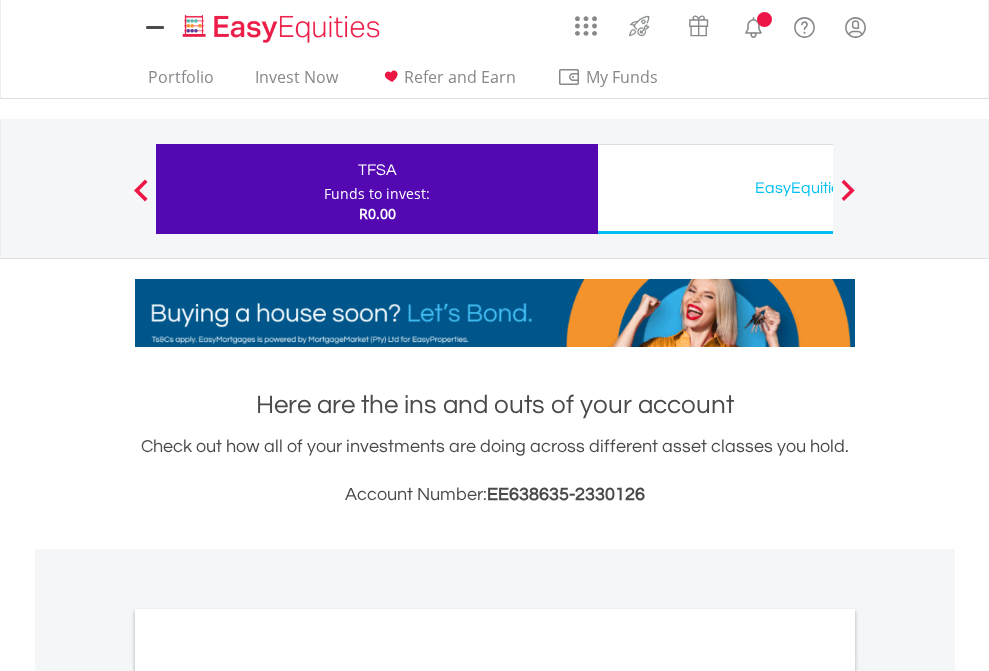 click on "All Holdings" at bounding box center [268, 1096] 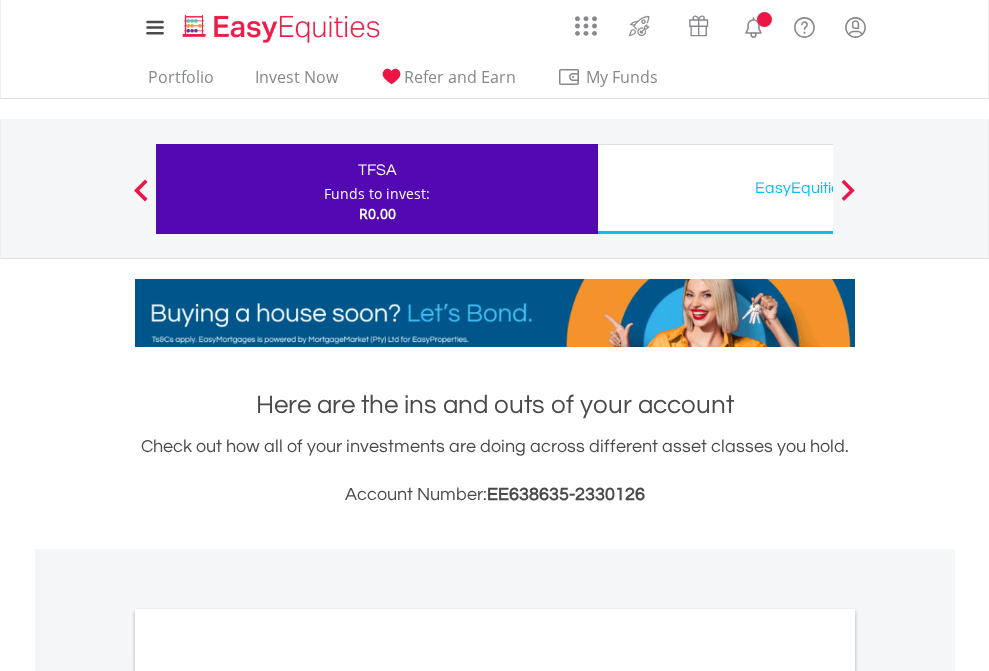 scroll, scrollTop: 1202, scrollLeft: 0, axis: vertical 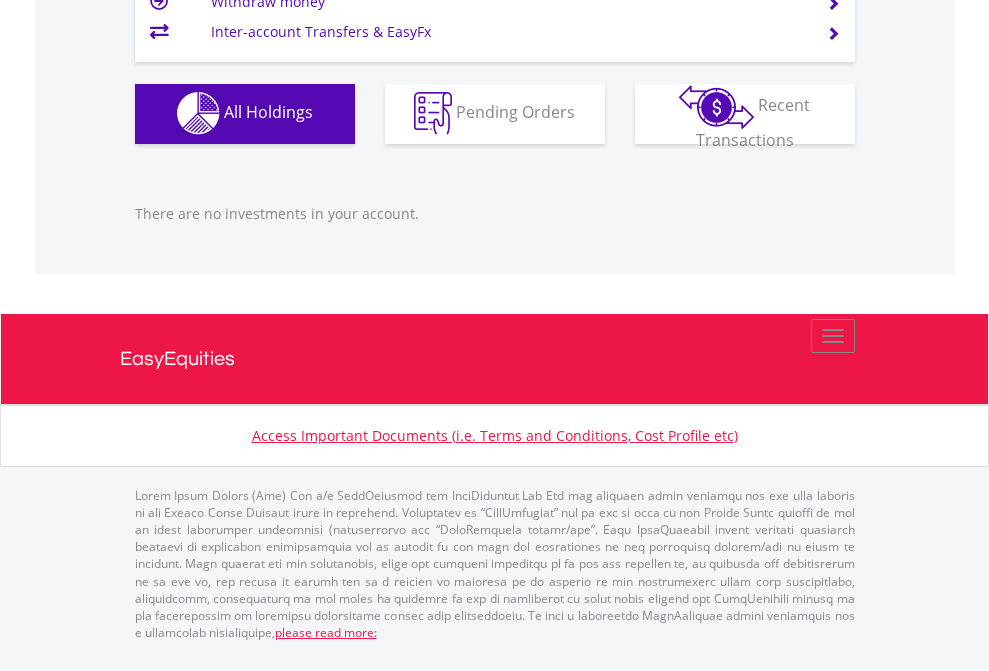 click on "EasyEquities USD" at bounding box center (818, -1142) 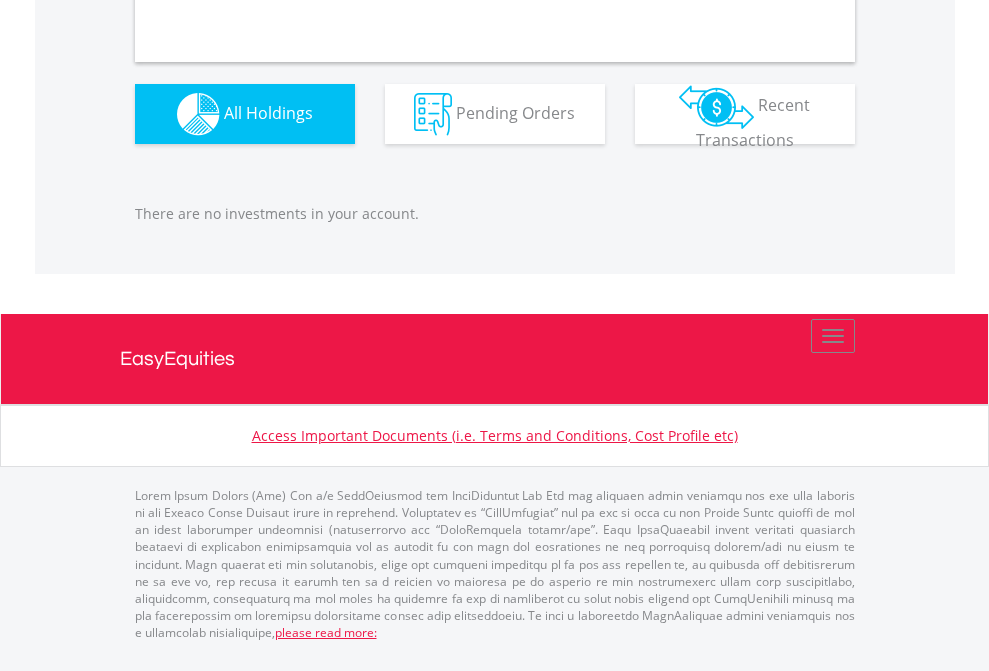 scroll, scrollTop: 1980, scrollLeft: 0, axis: vertical 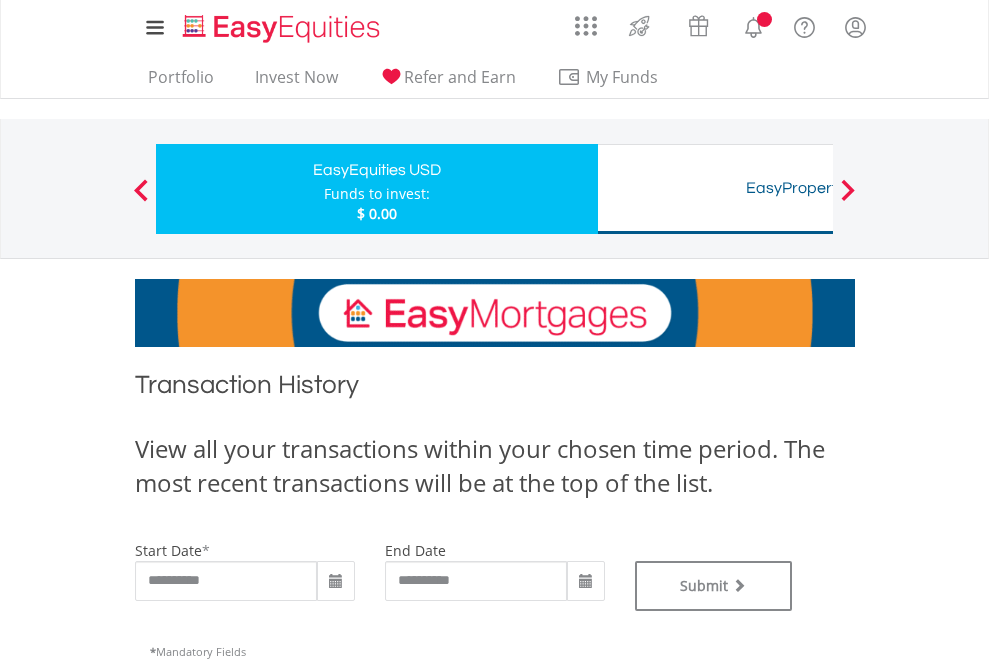 type on "**********" 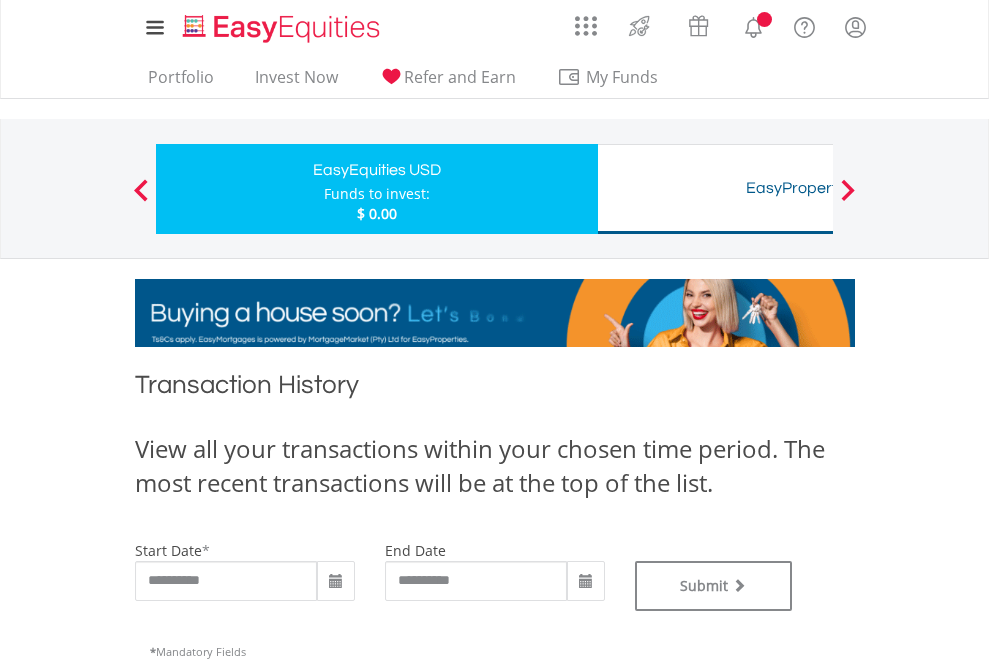 type on "**********" 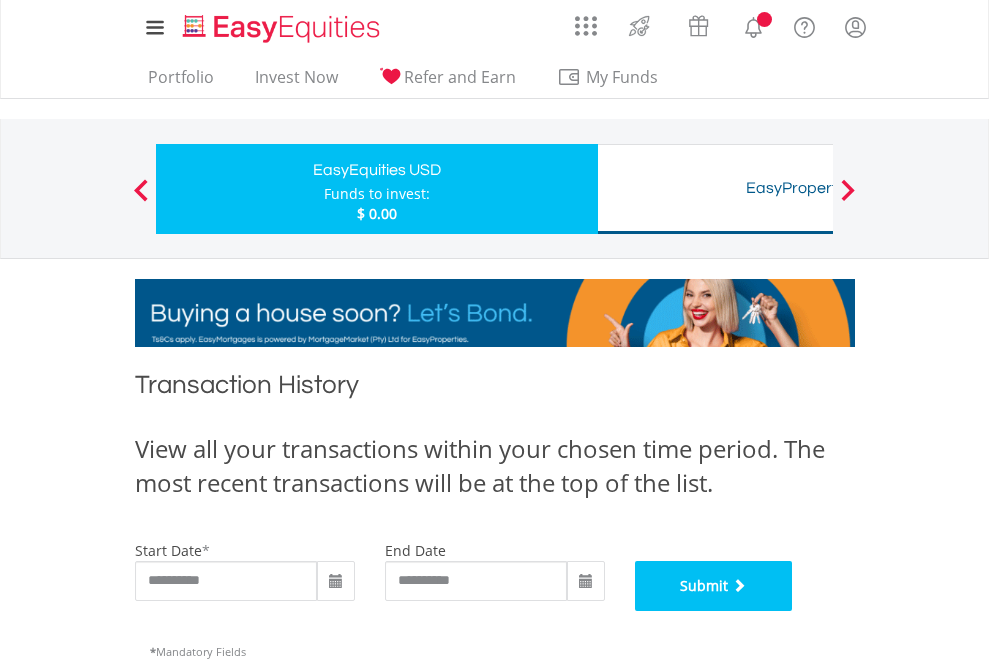 click on "Submit" at bounding box center (714, 586) 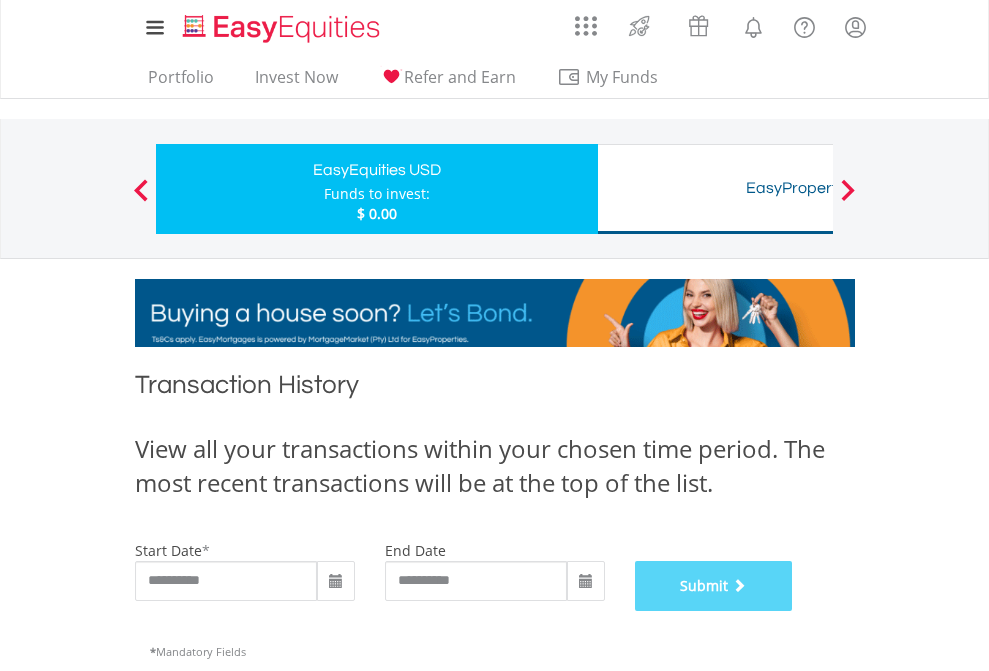 scroll, scrollTop: 811, scrollLeft: 0, axis: vertical 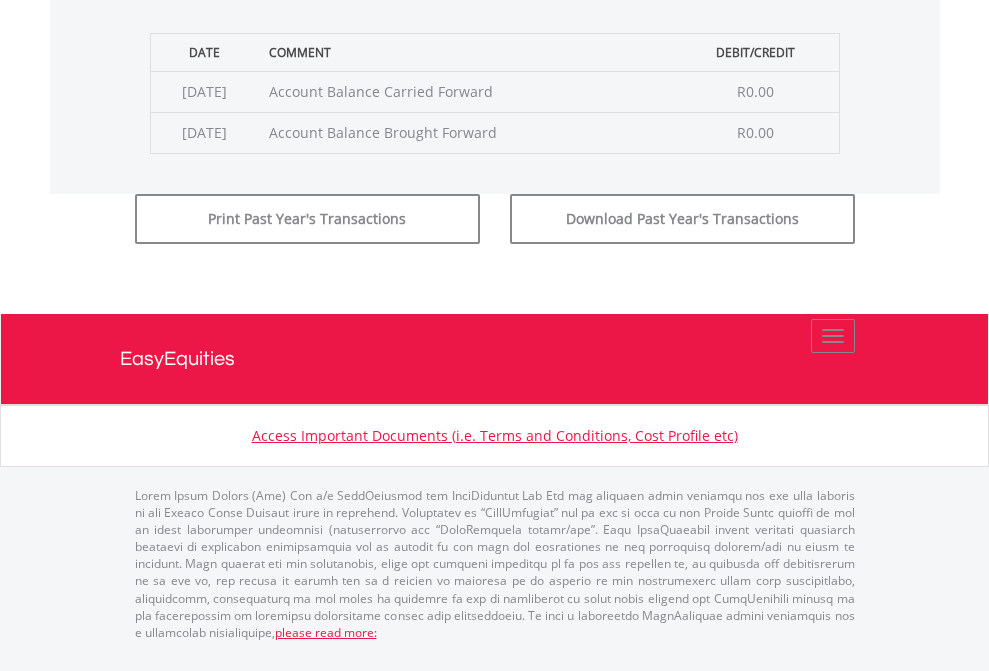 click on "Submit" at bounding box center (714, -183) 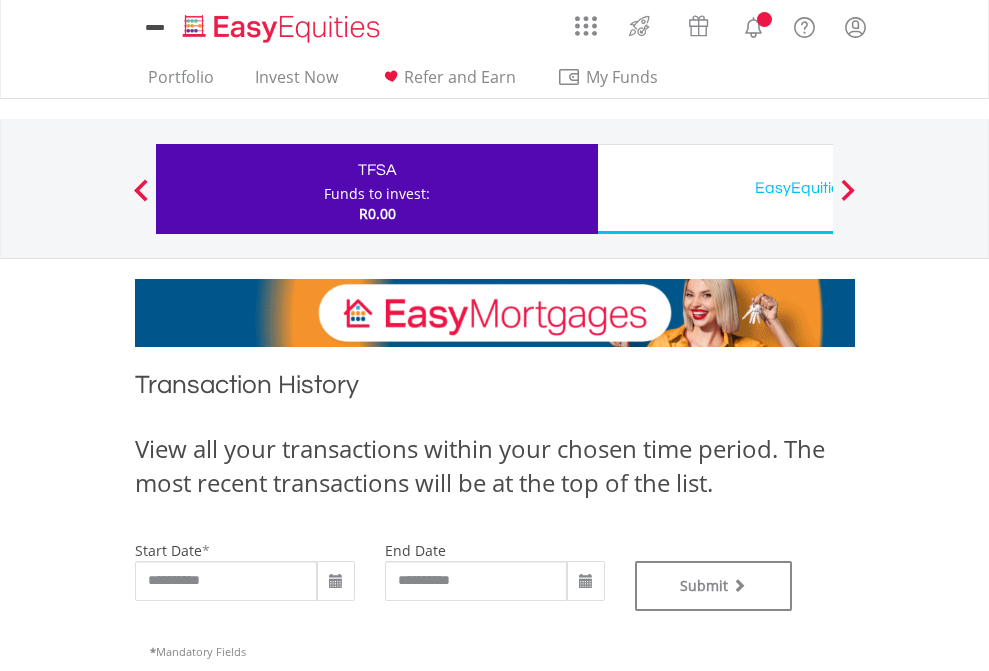 scroll, scrollTop: 0, scrollLeft: 0, axis: both 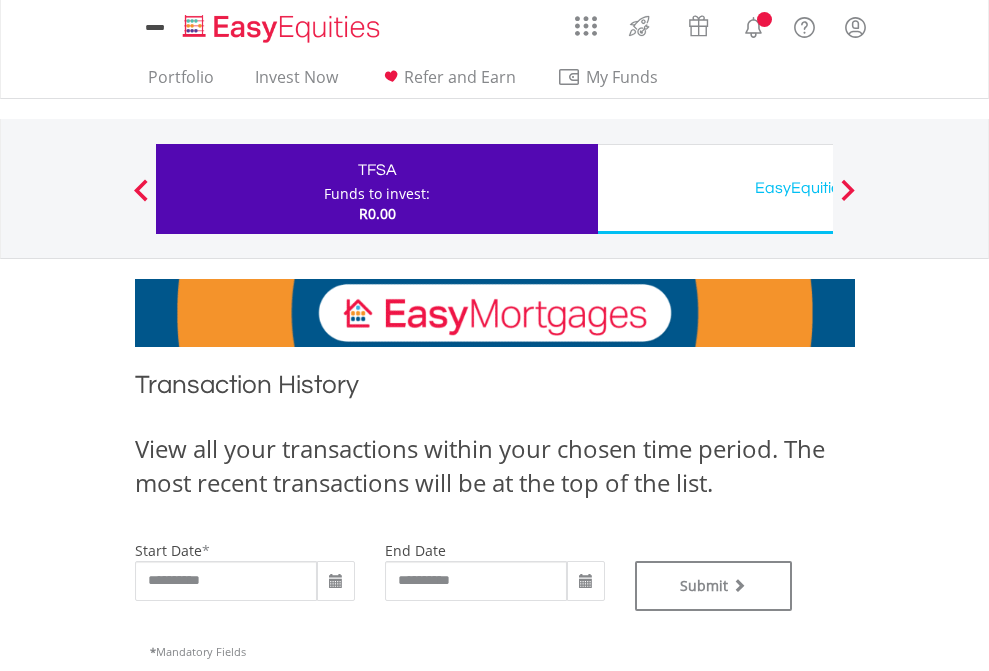 click on "EasyEquities USD" at bounding box center [818, 188] 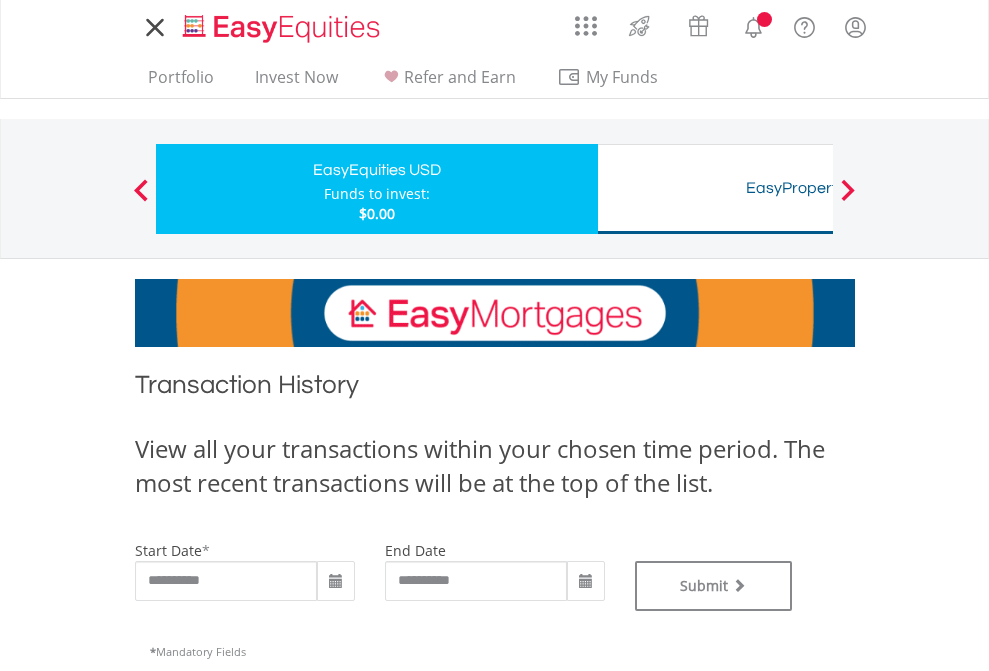 scroll, scrollTop: 0, scrollLeft: 0, axis: both 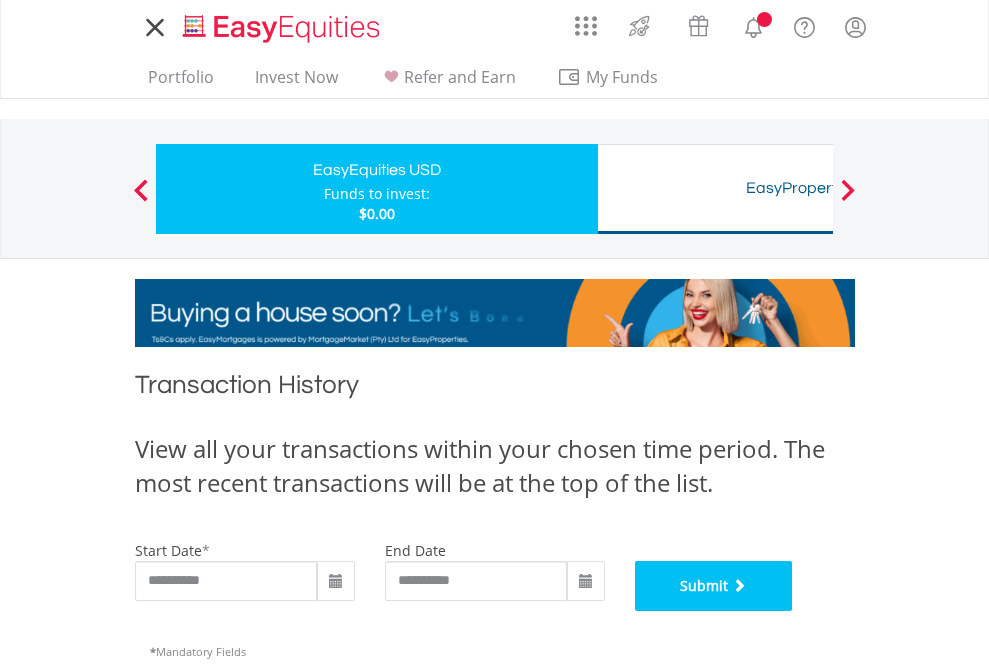click on "Submit" at bounding box center (714, 586) 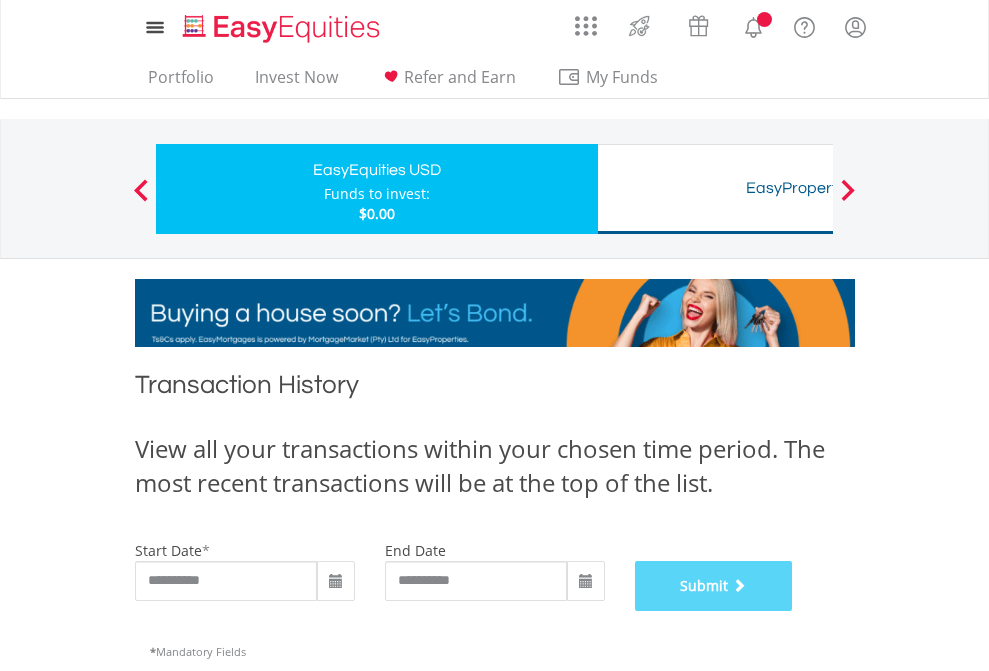 scroll, scrollTop: 811, scrollLeft: 0, axis: vertical 